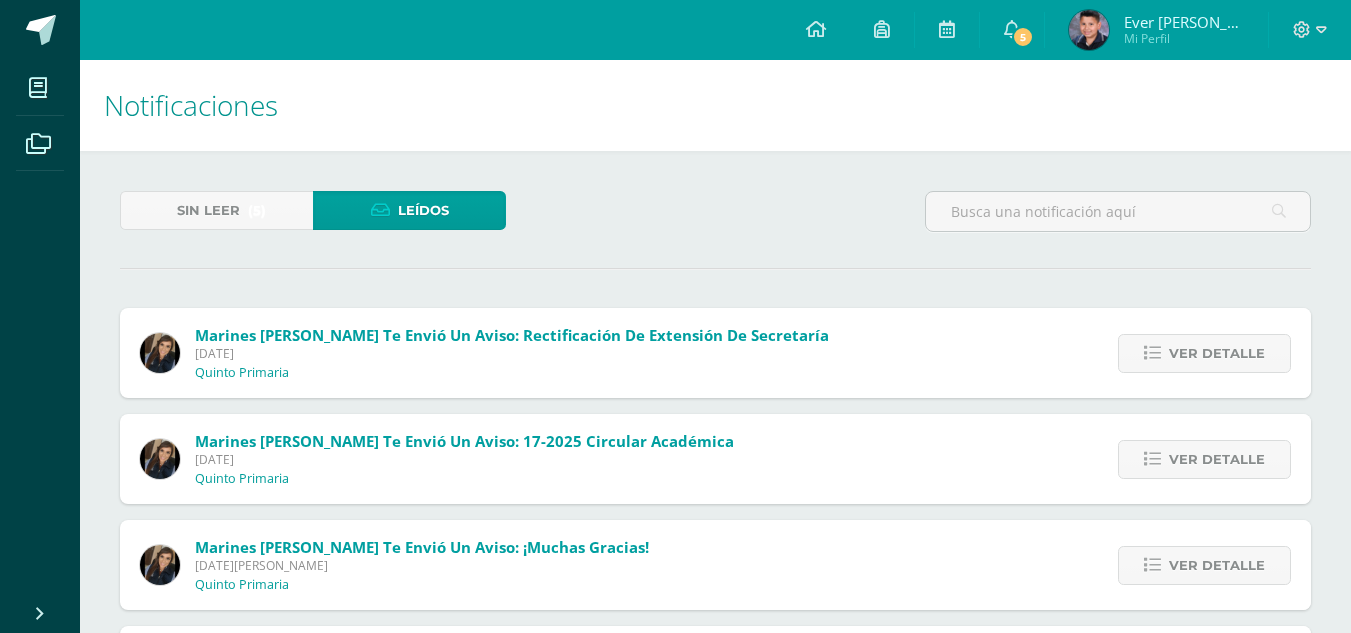 scroll, scrollTop: 0, scrollLeft: 0, axis: both 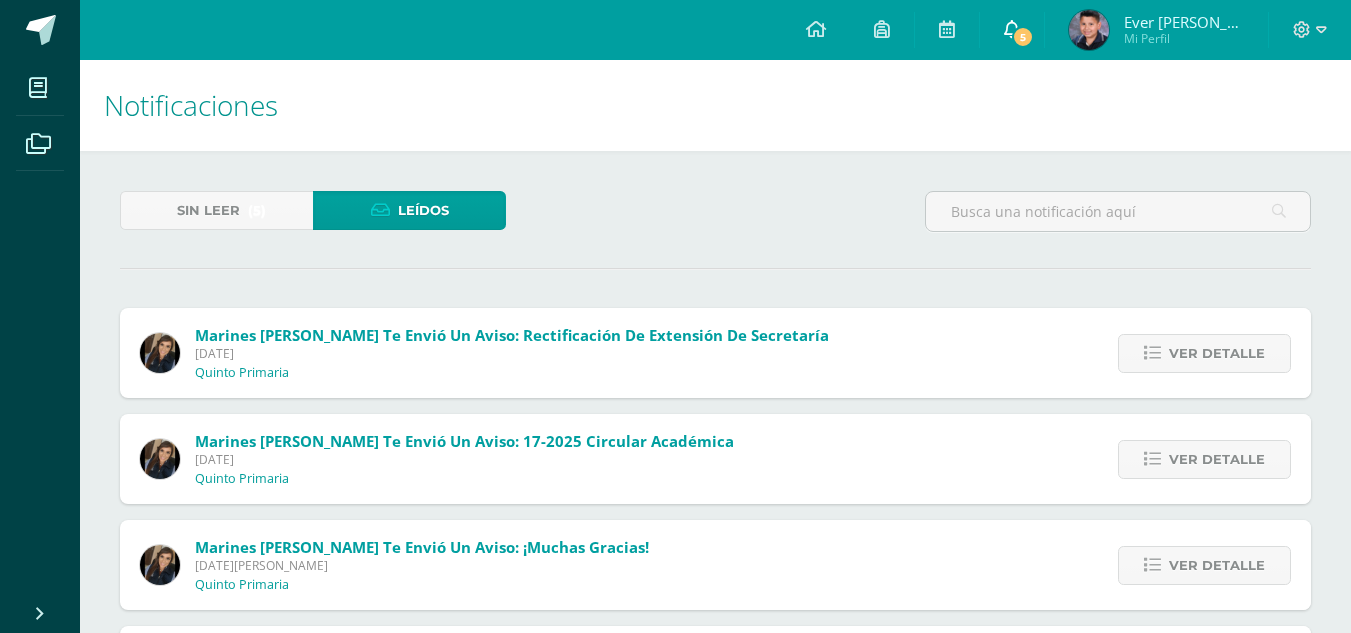 click at bounding box center [1012, 29] 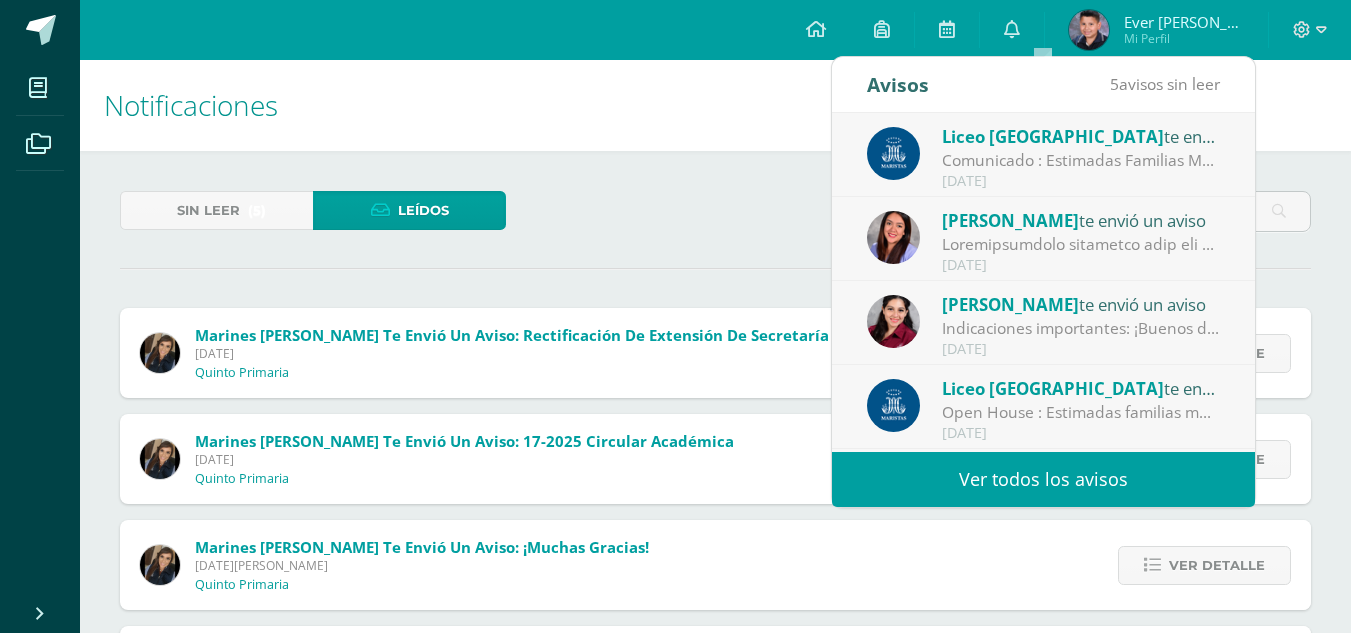 click on "Comunicado :
Estimadas Familias Maristas:
Les compartimos información importante, siguiendo las disposiciones de las autoridades, las clases presenciales se reanudarán [DATE][DATE]." at bounding box center [1081, 160] 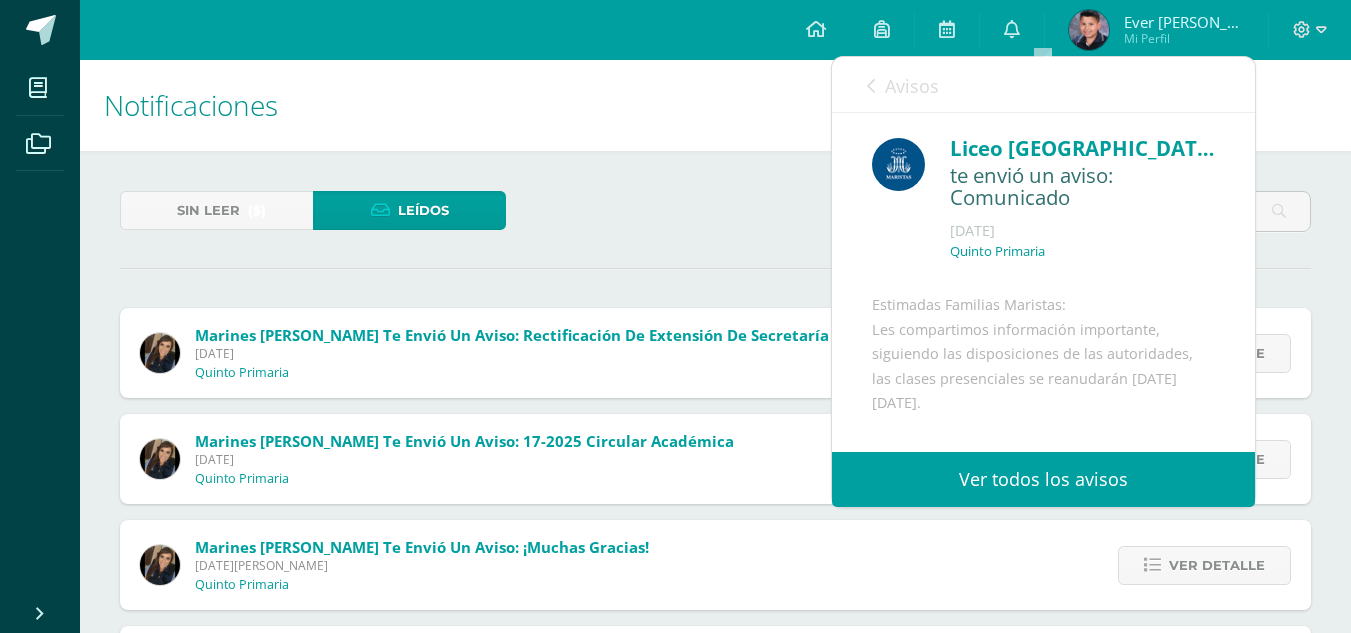 click on "Ver todos los avisos" at bounding box center (1043, 479) 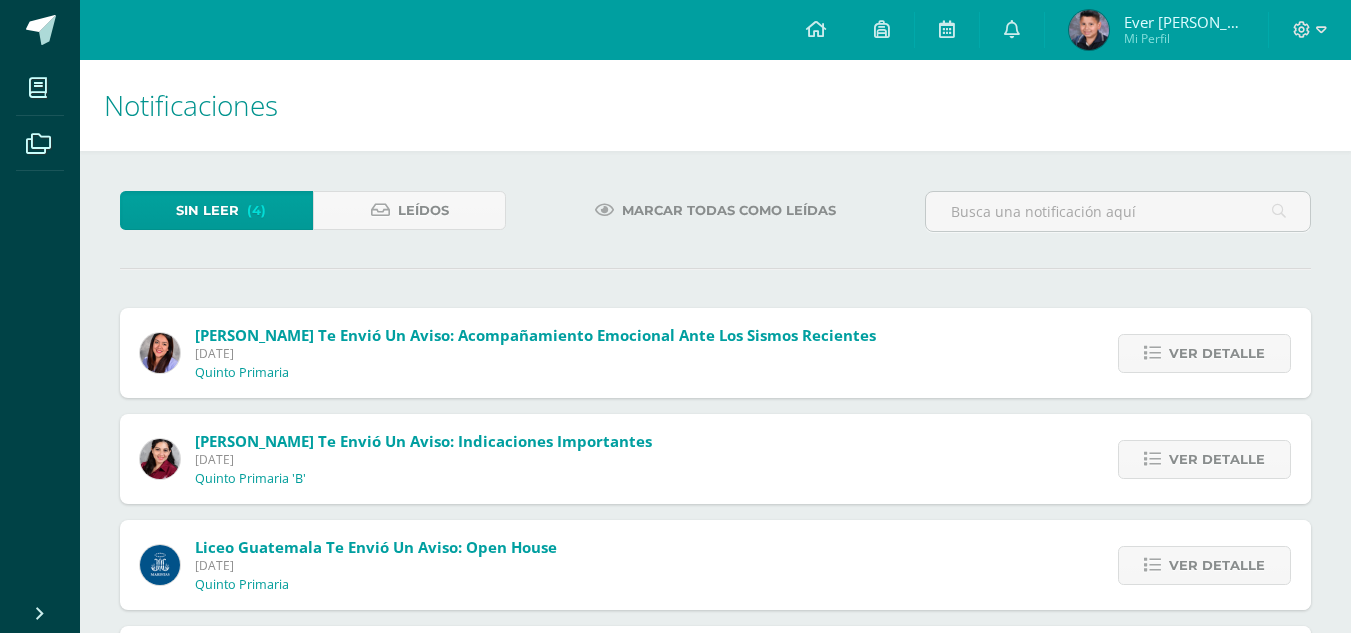 scroll, scrollTop: 0, scrollLeft: 0, axis: both 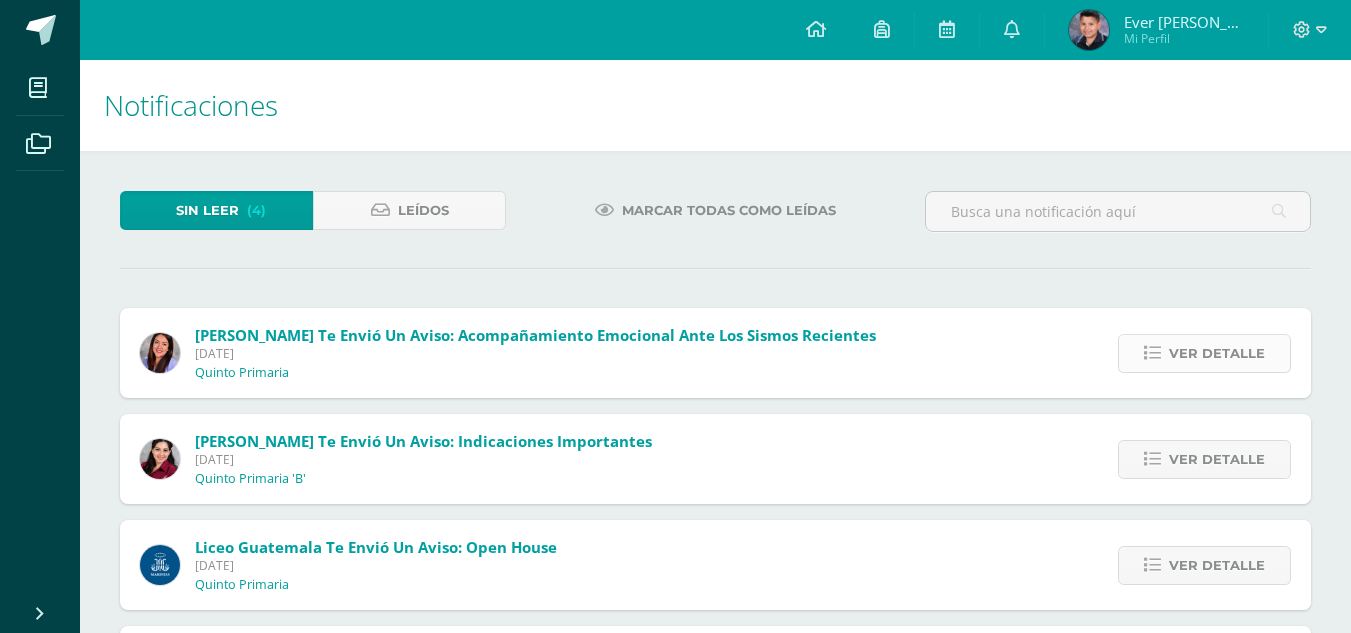 click on "Ver detalle" at bounding box center (1217, 353) 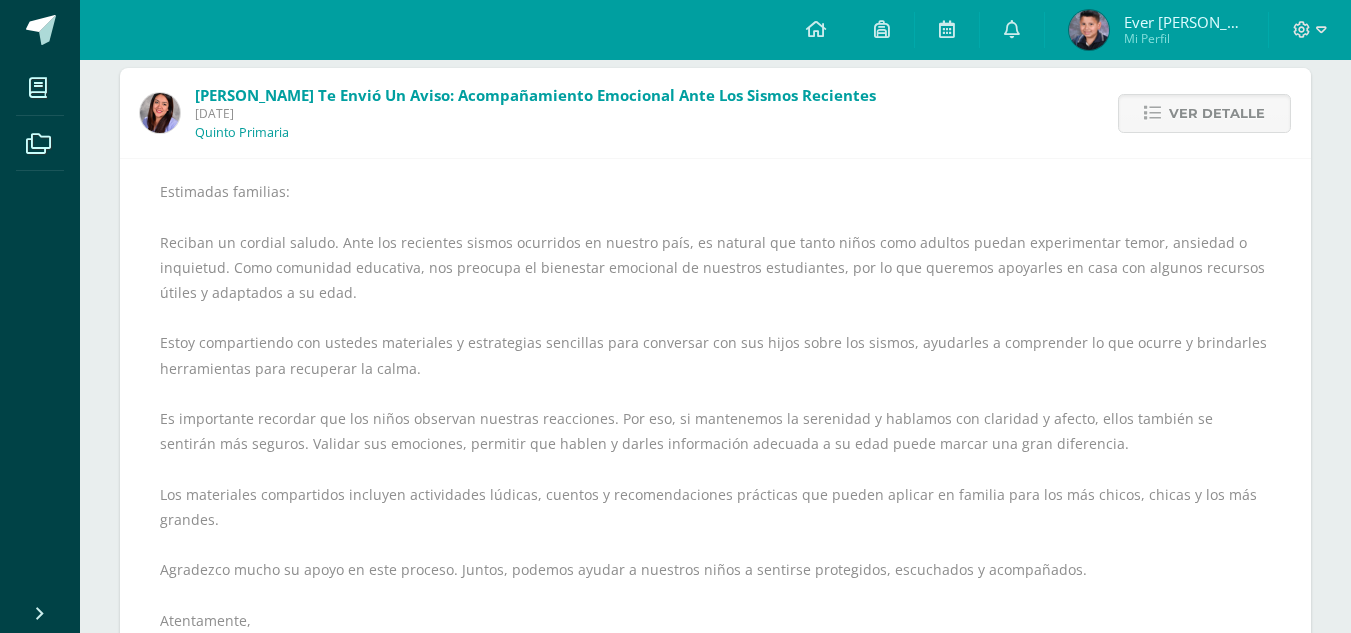 scroll, scrollTop: 280, scrollLeft: 0, axis: vertical 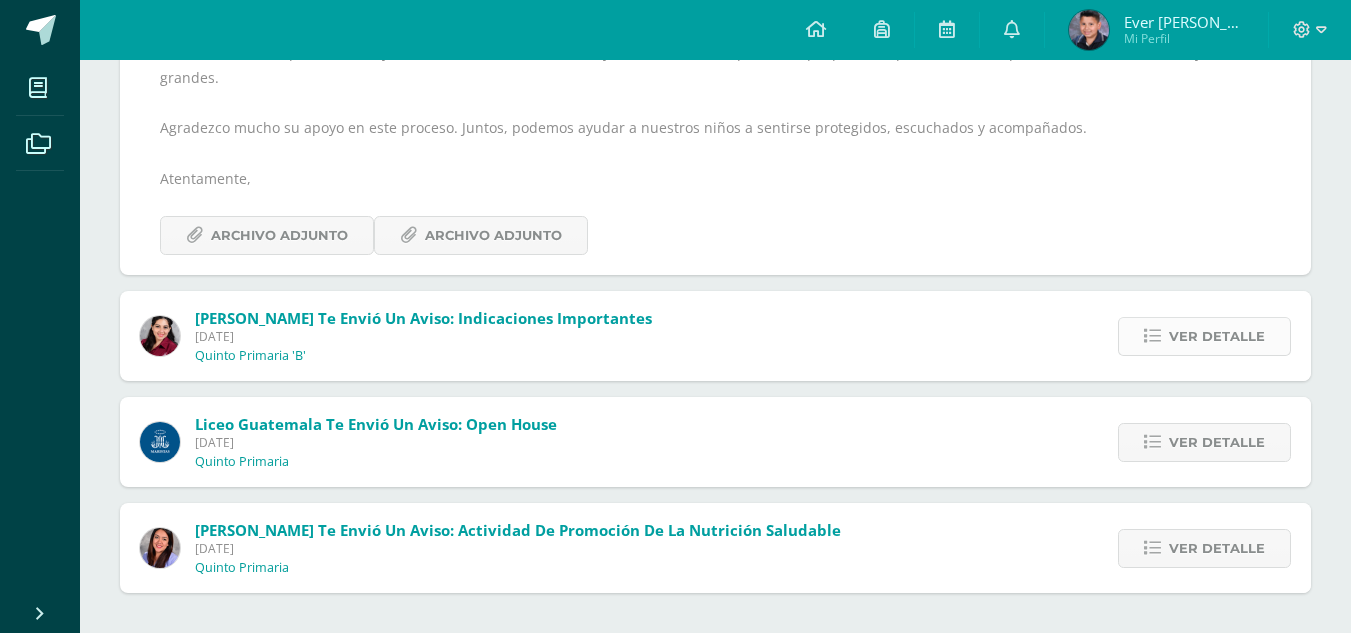 click on "Ver detalle" at bounding box center (1217, 336) 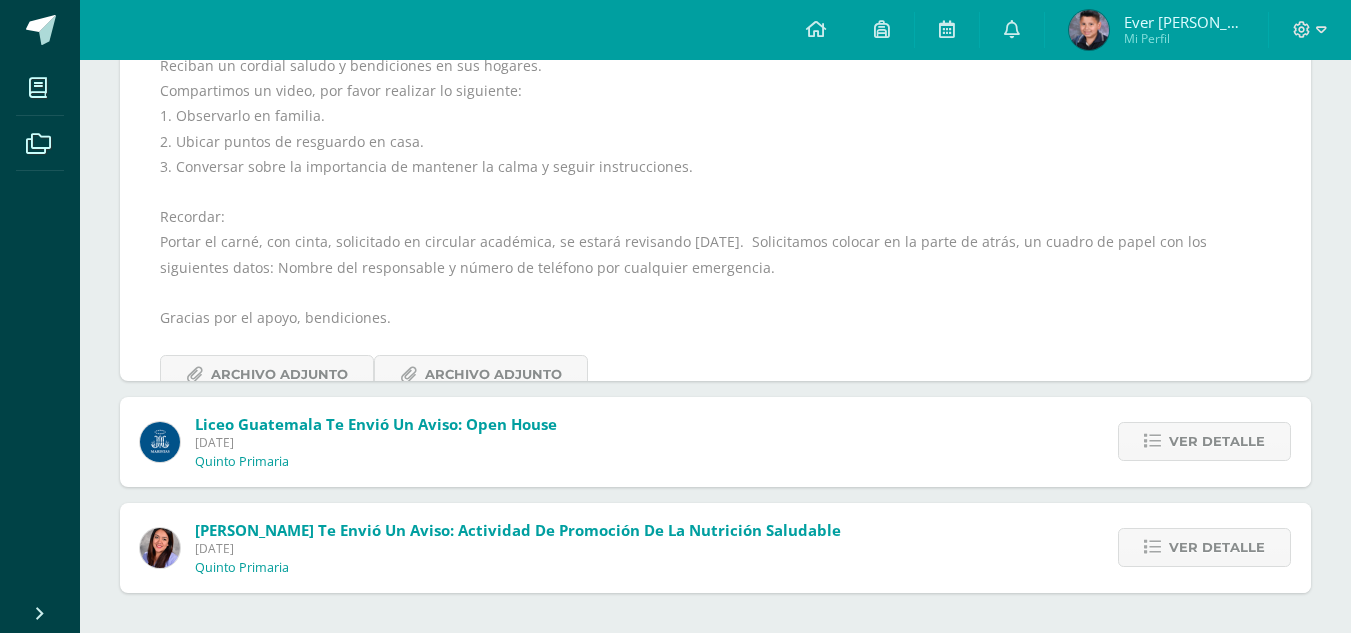 scroll, scrollTop: 313, scrollLeft: 0, axis: vertical 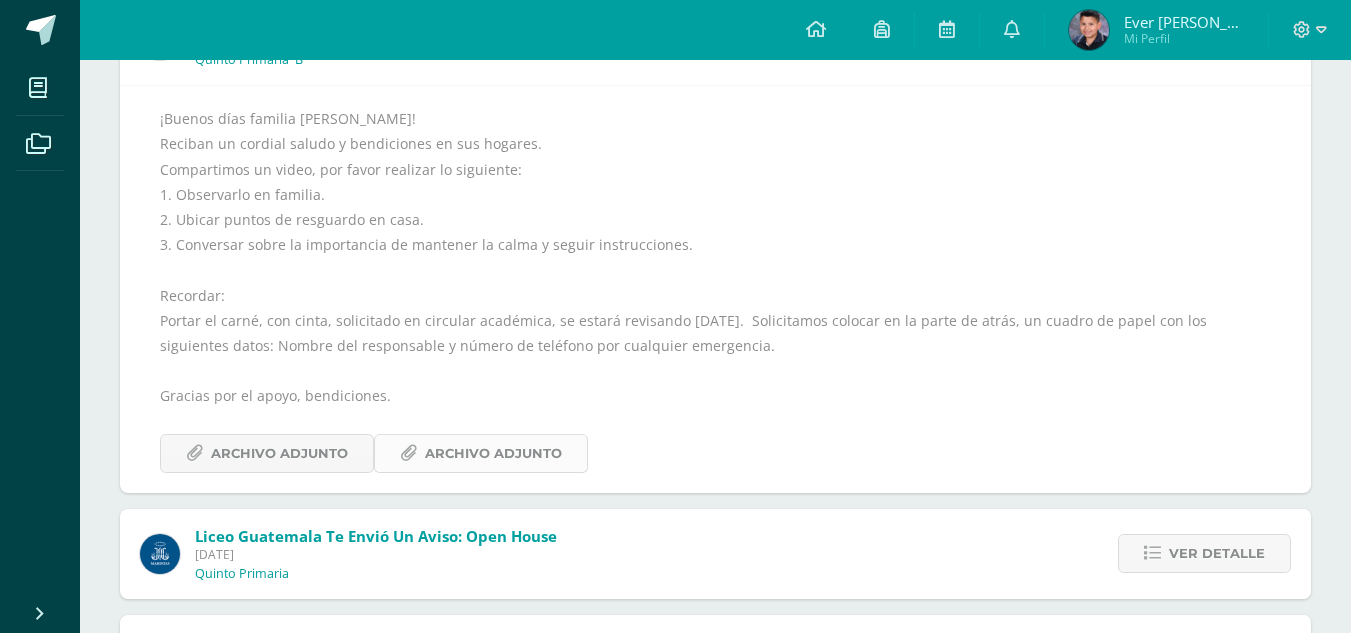 click on "Archivo Adjunto" at bounding box center [493, 453] 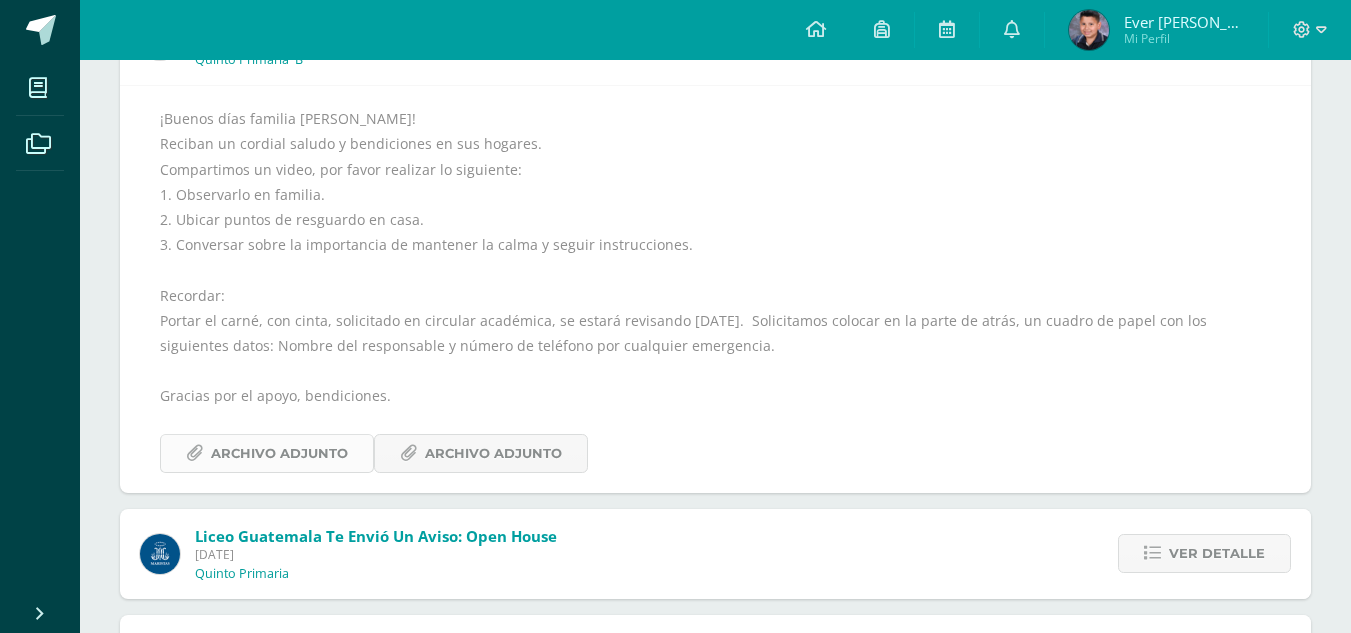 click on "Archivo Adjunto" at bounding box center (279, 453) 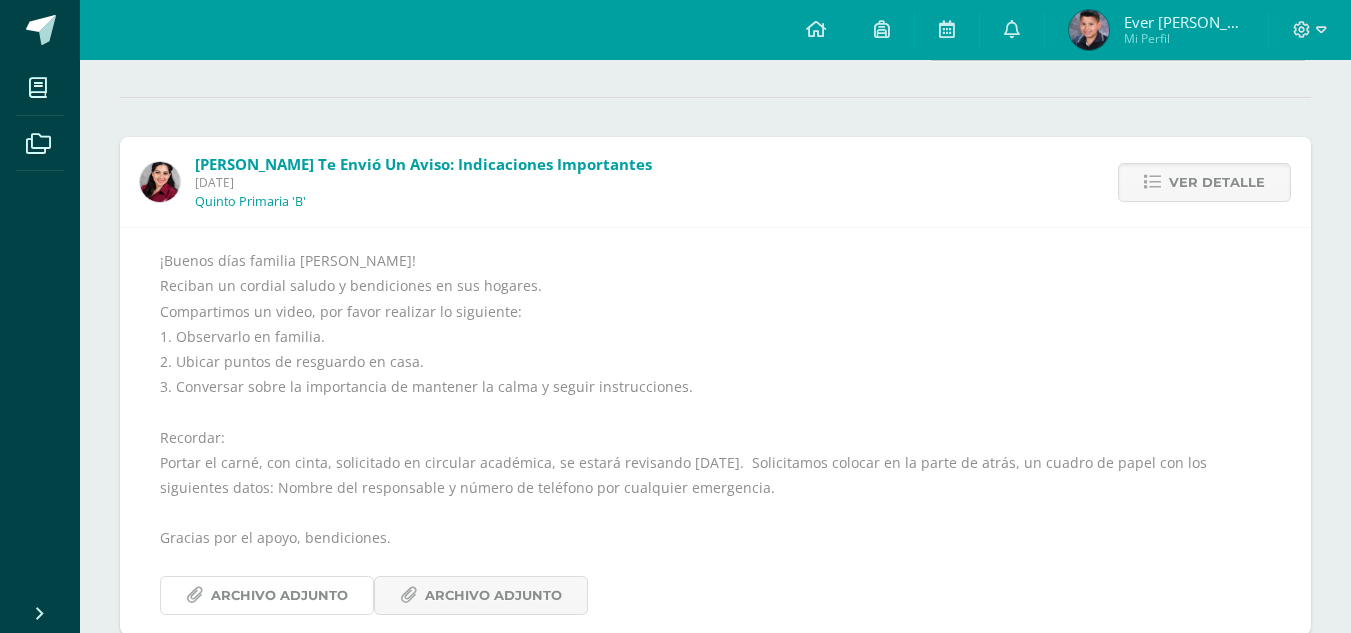 scroll, scrollTop: 153, scrollLeft: 0, axis: vertical 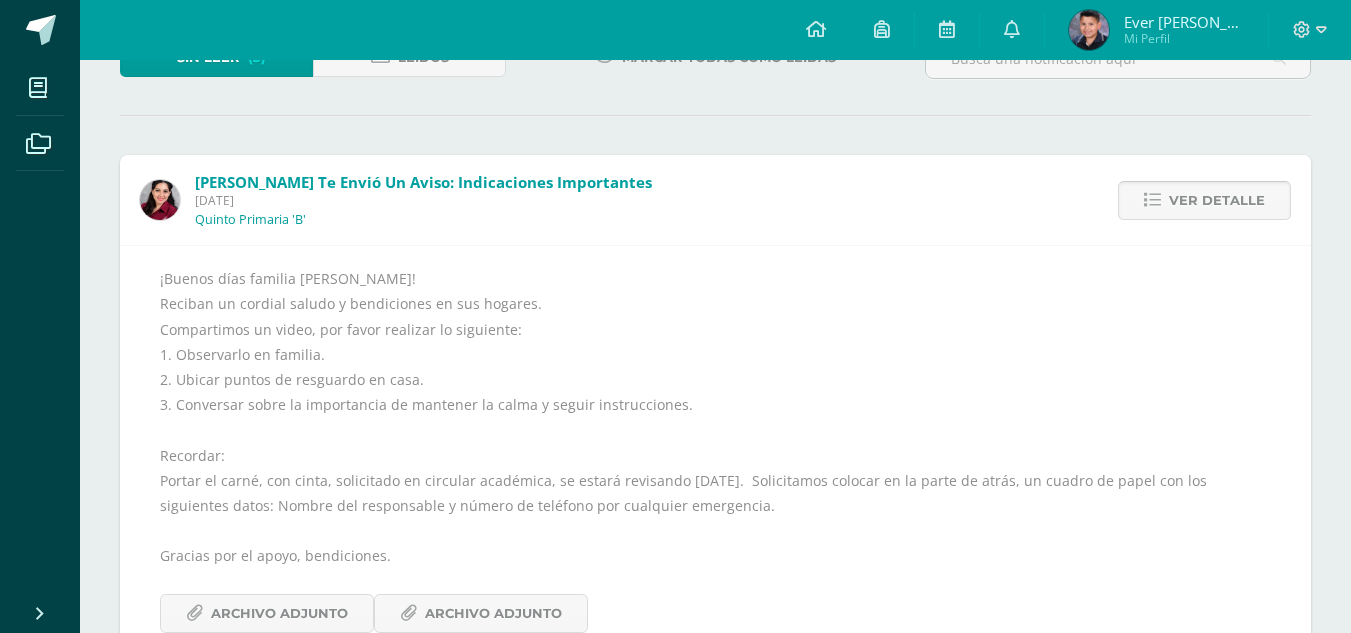 click on "Ver detalle" at bounding box center [1217, 200] 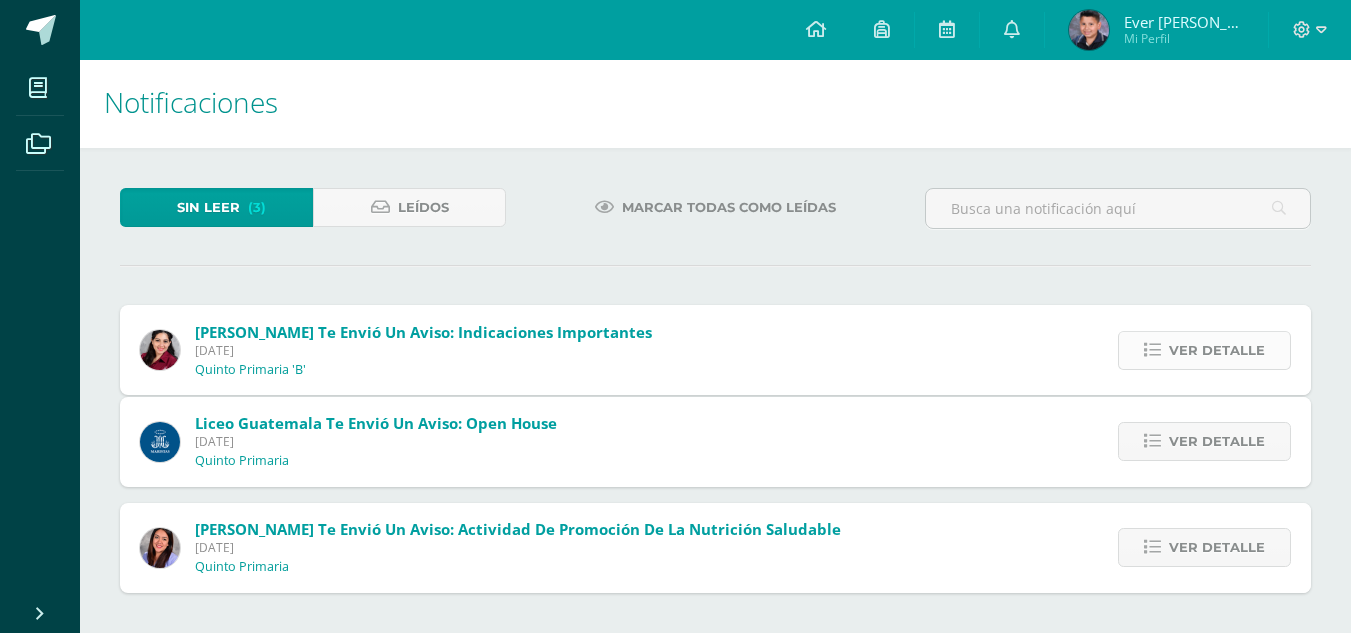 scroll, scrollTop: 0, scrollLeft: 0, axis: both 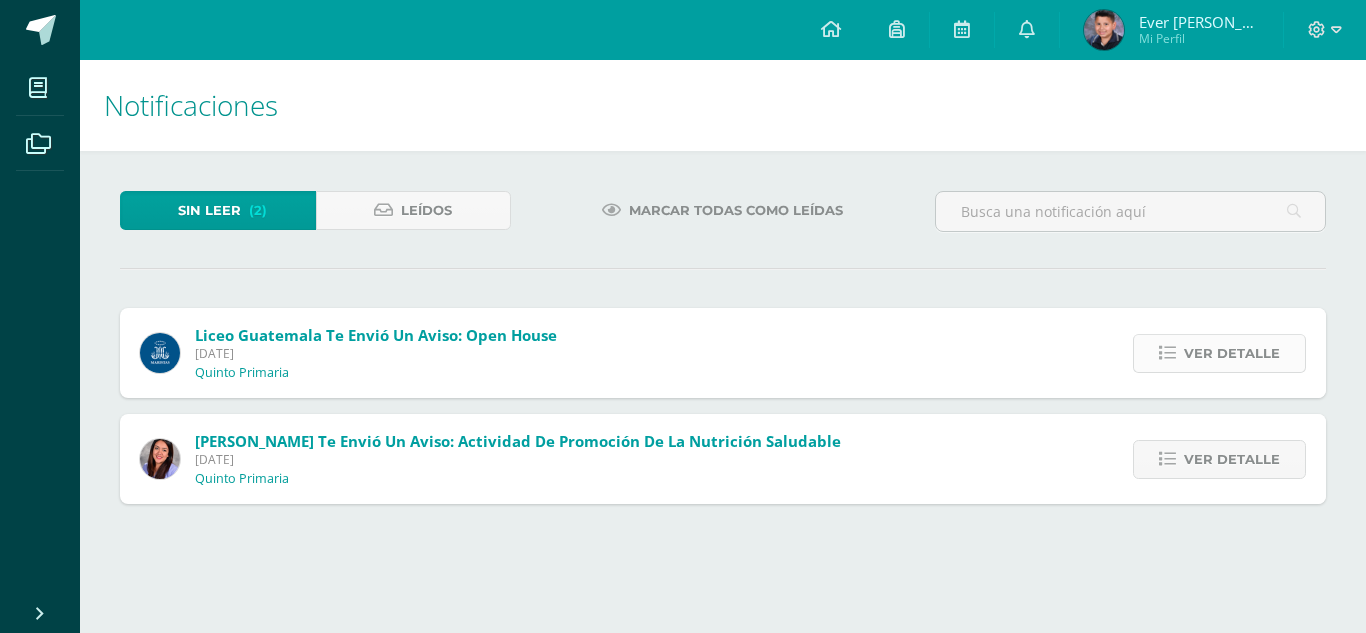 click on "Ver detalle" at bounding box center (1232, 353) 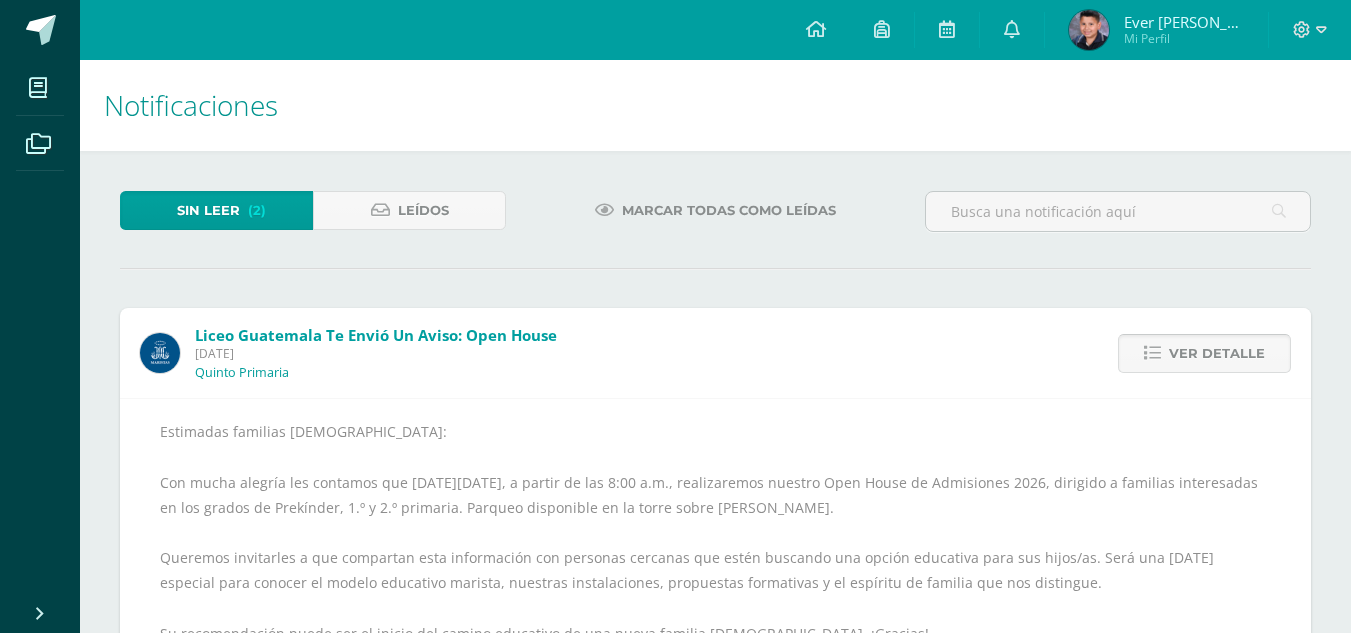 click on "Ver detalle" at bounding box center (1217, 353) 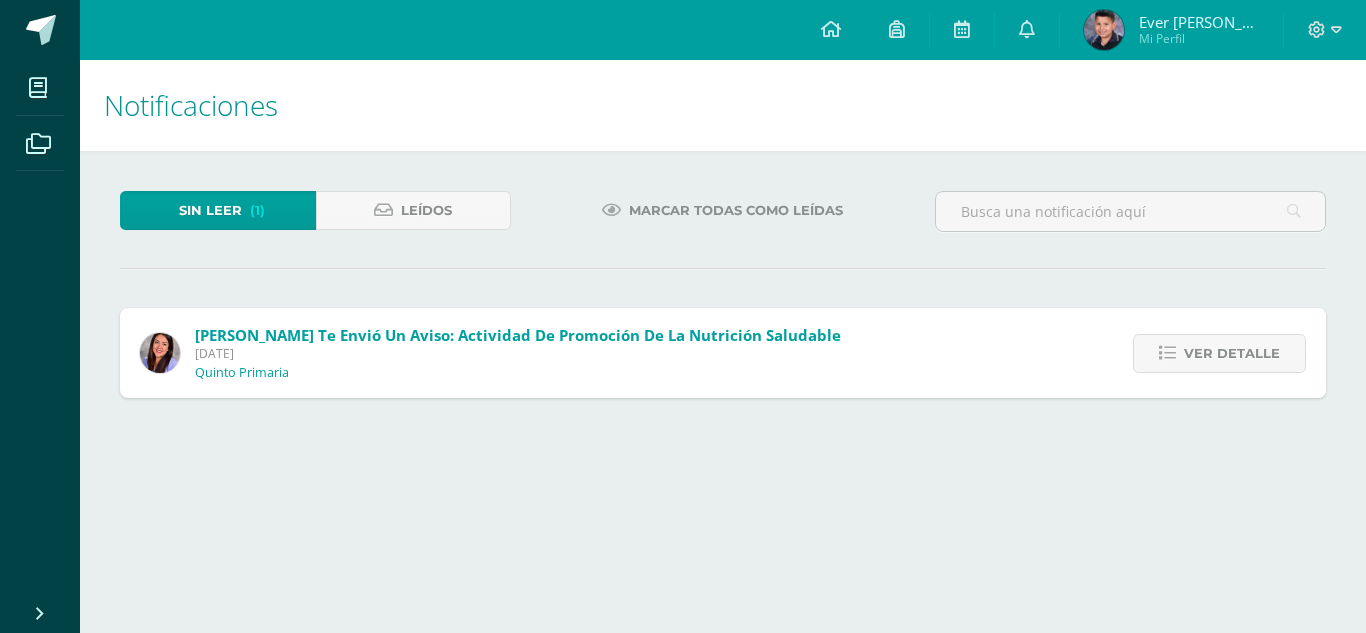 click on "Ver detalle" at bounding box center [1232, 353] 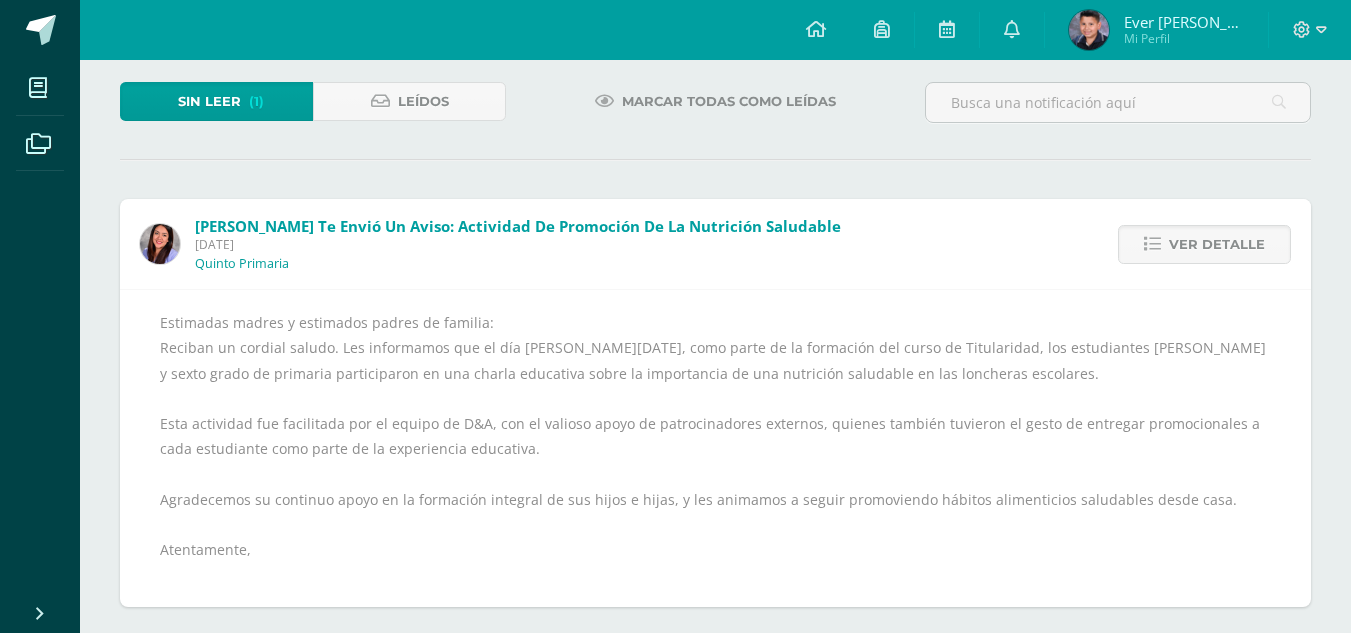 scroll, scrollTop: 123, scrollLeft: 0, axis: vertical 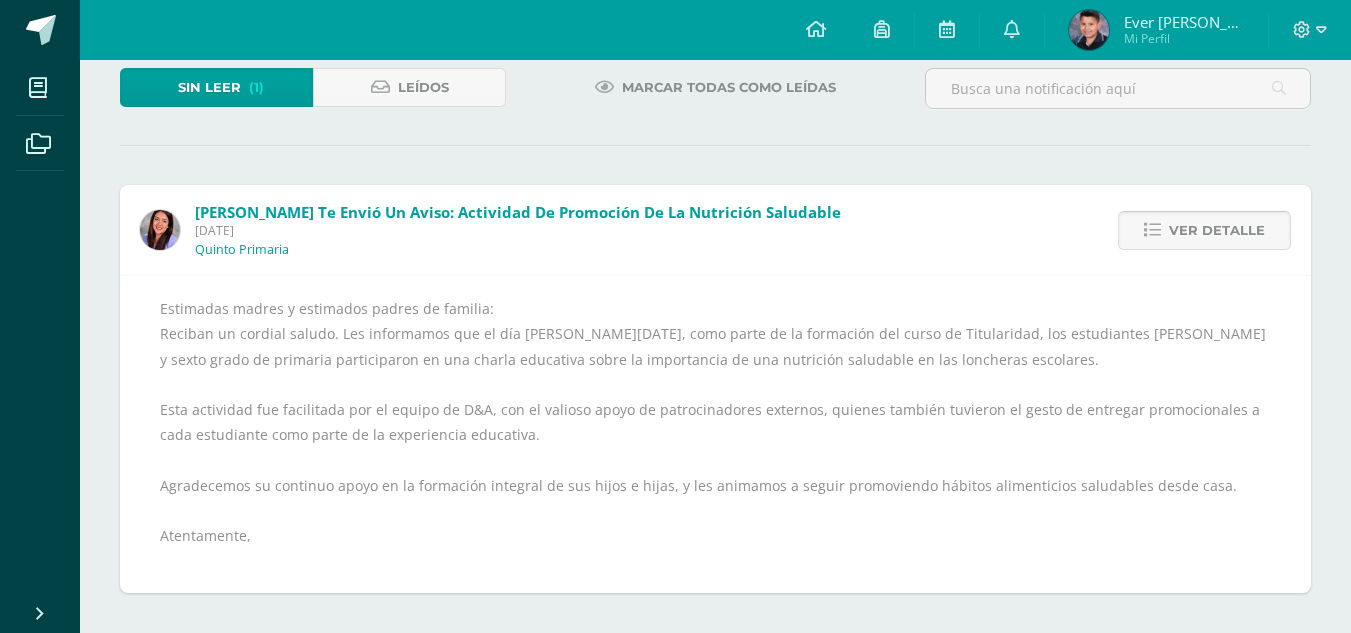 click on "Ver detalle" at bounding box center (1217, 230) 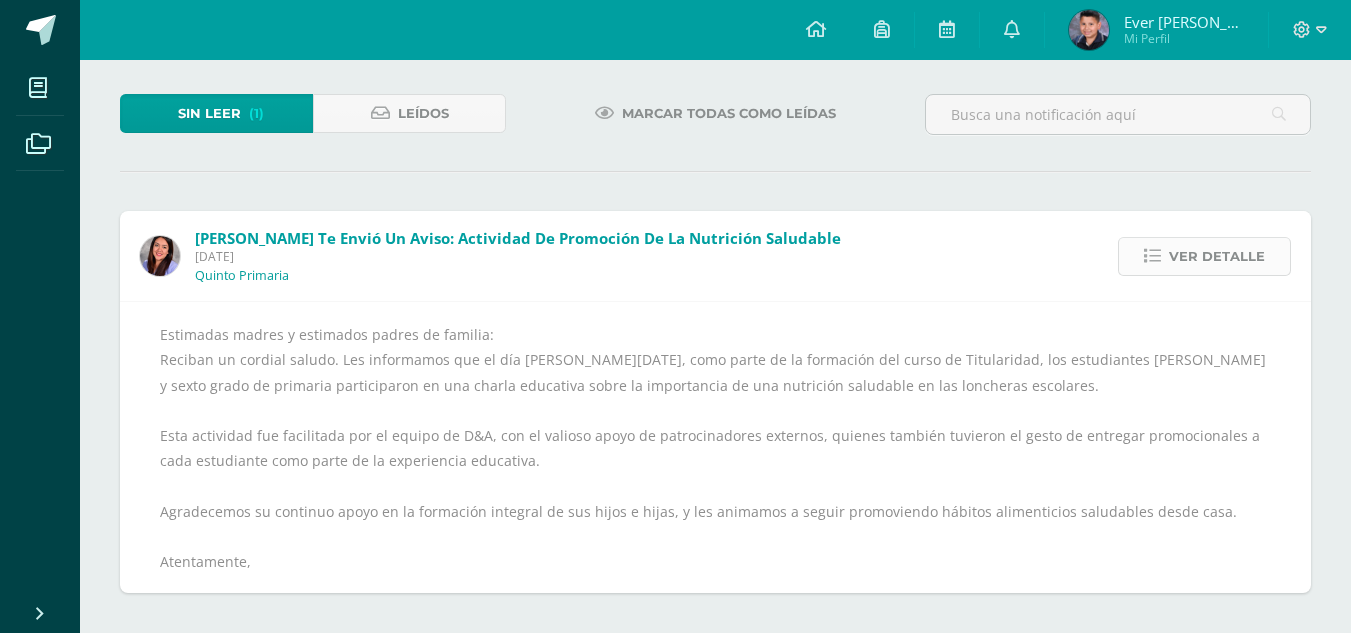 scroll, scrollTop: 0, scrollLeft: 0, axis: both 